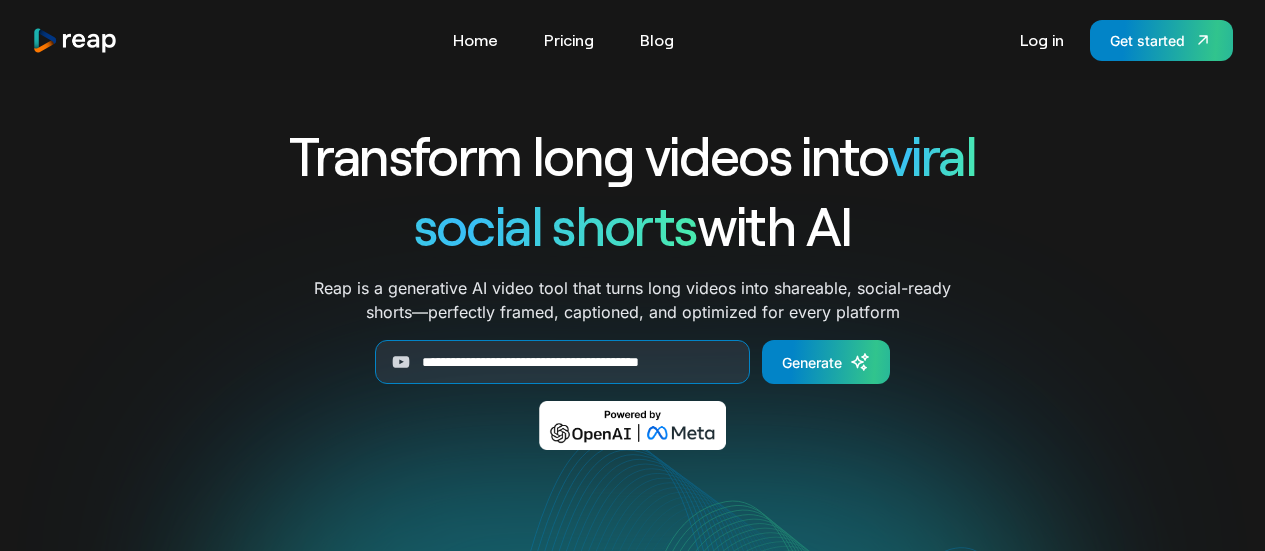 scroll, scrollTop: 0, scrollLeft: 0, axis: both 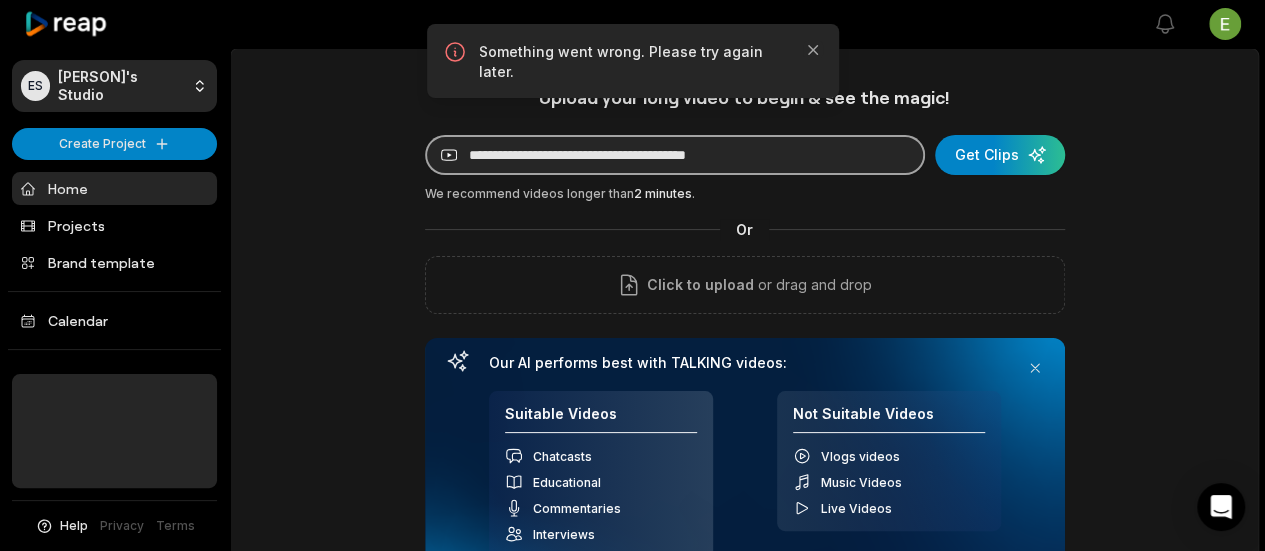 click on "**********" at bounding box center (675, 155) 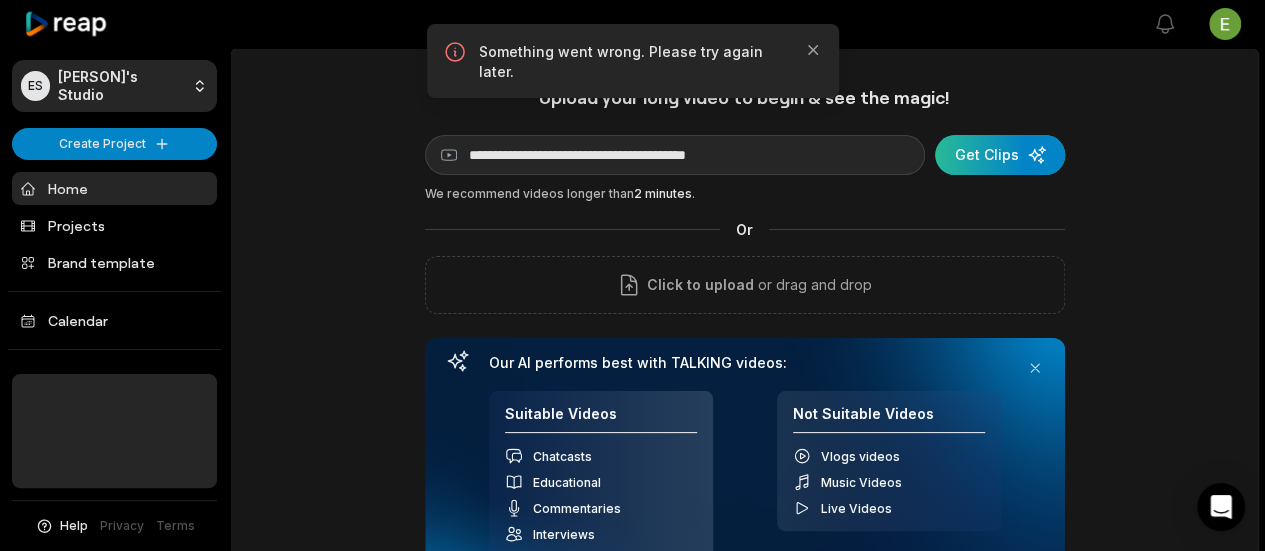 click at bounding box center (1000, 155) 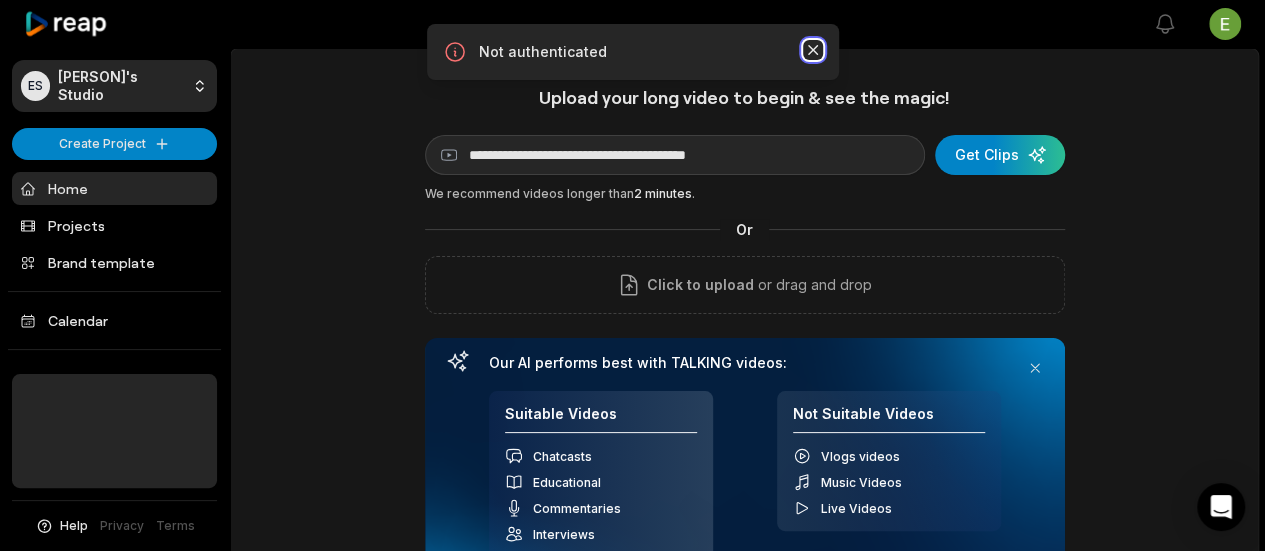 click 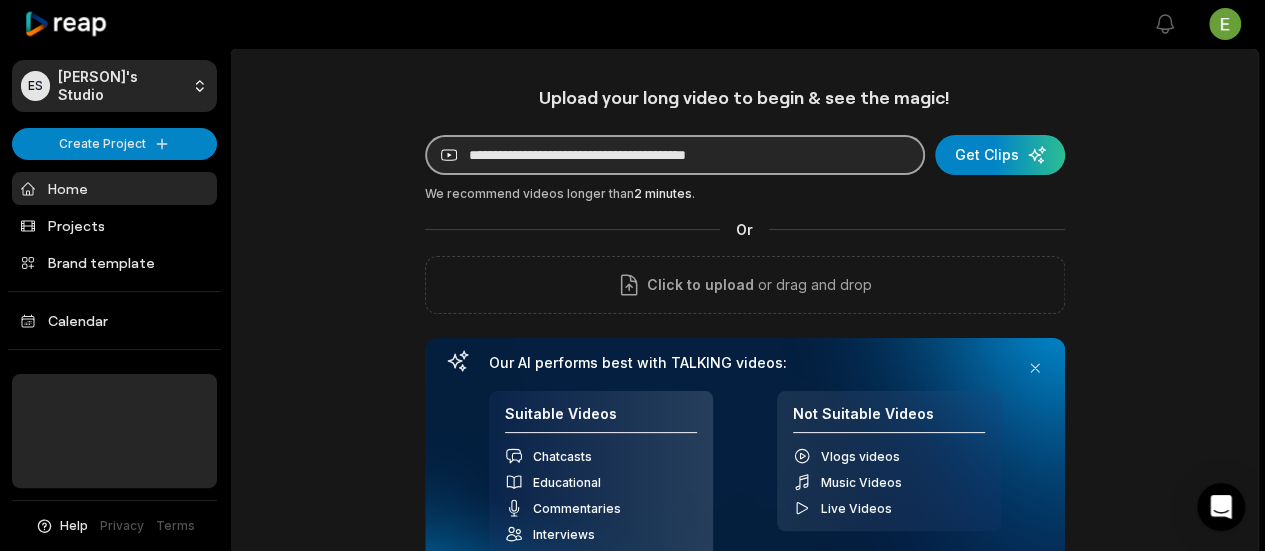 click on "**********" at bounding box center (675, 155) 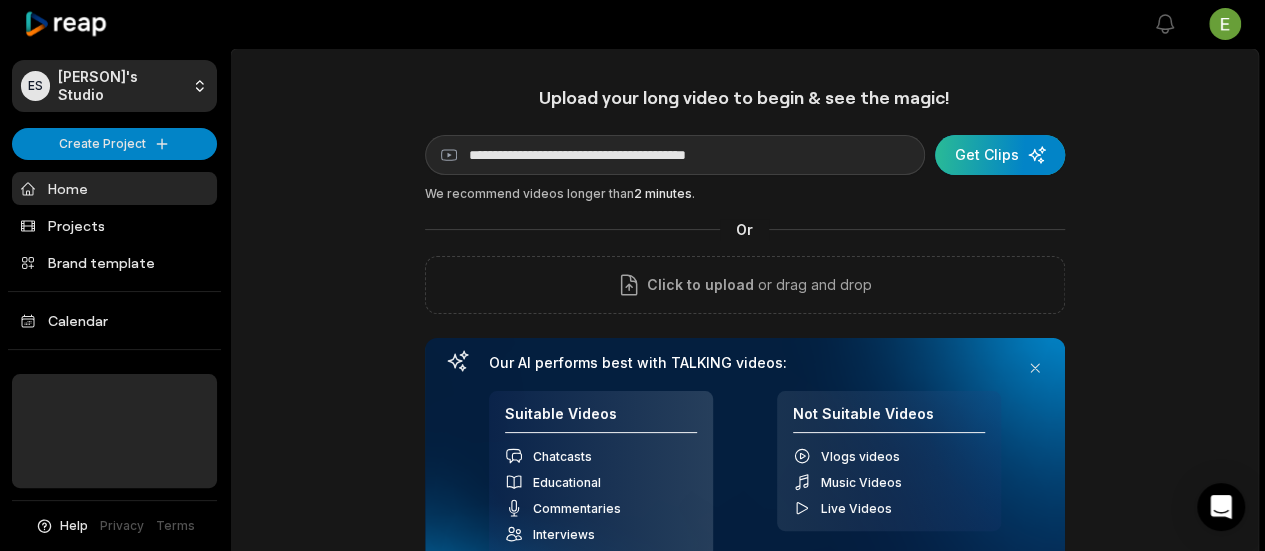 click at bounding box center [1000, 155] 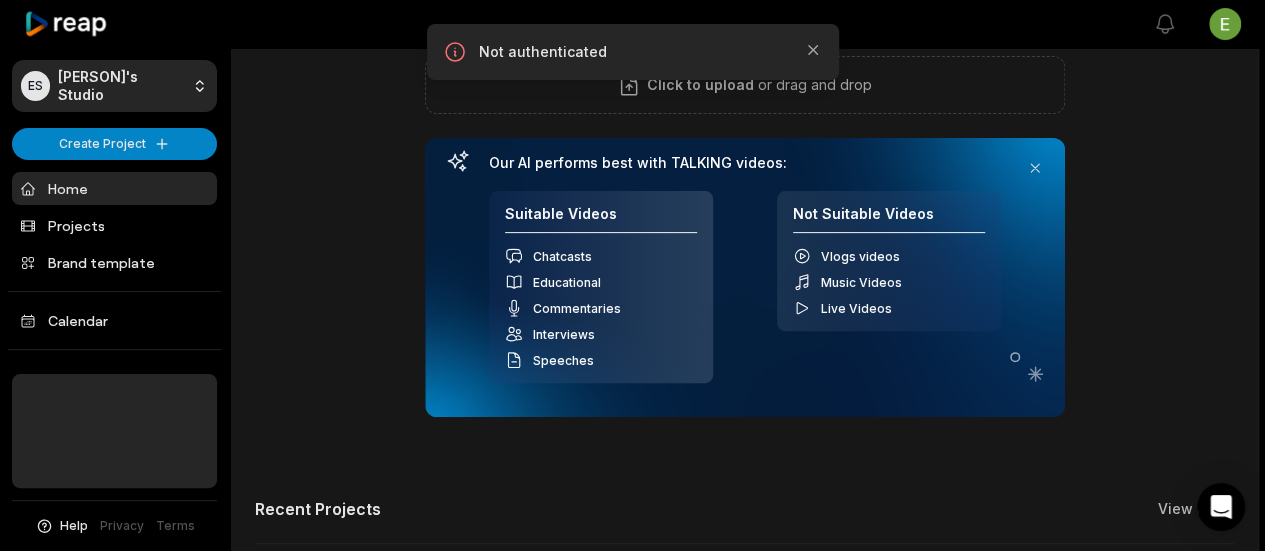 scroll, scrollTop: 100, scrollLeft: 0, axis: vertical 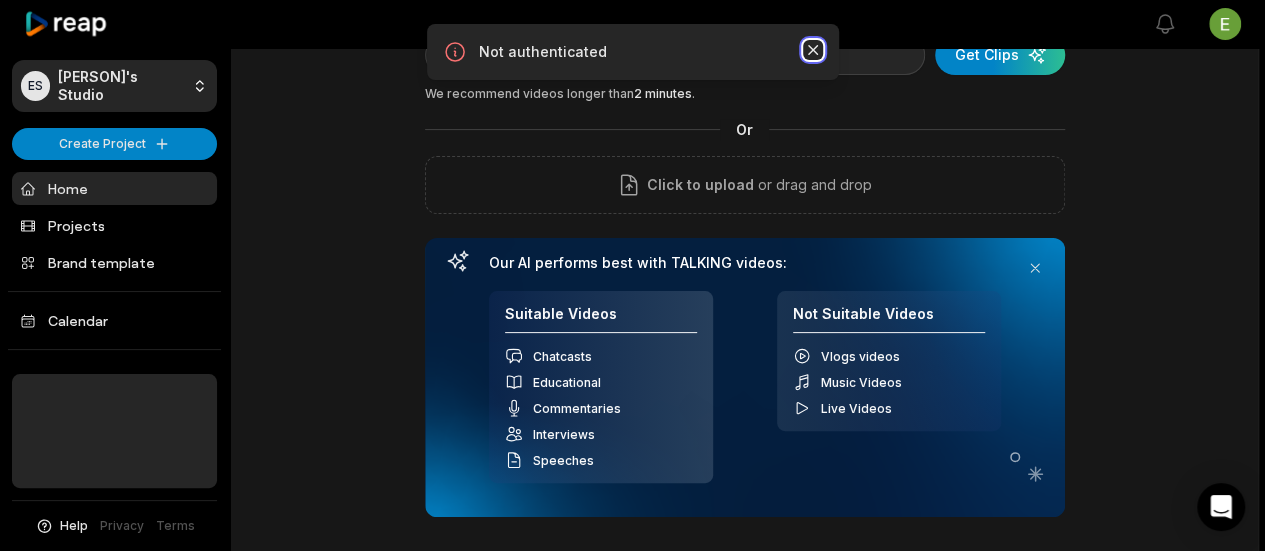 click 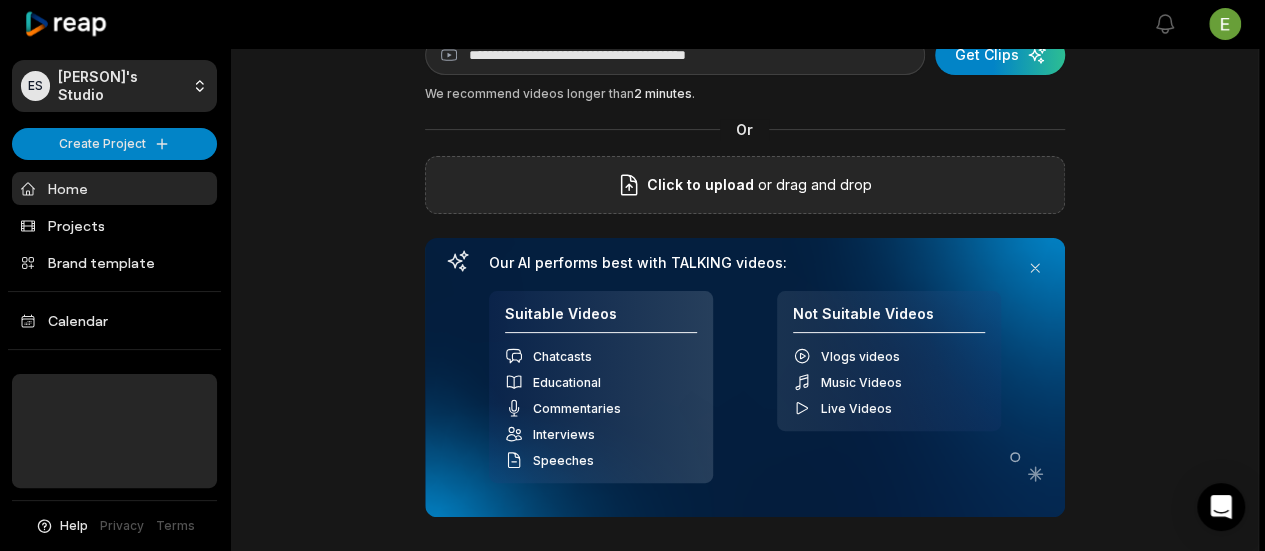 click on "or drag and drop" at bounding box center [813, 185] 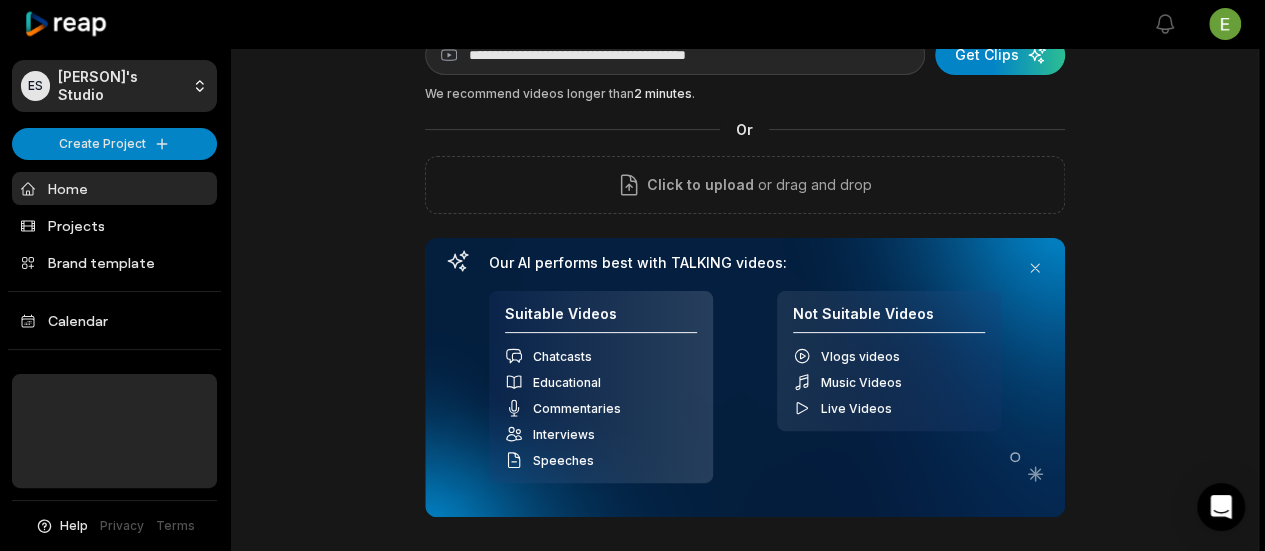 click on "**********" at bounding box center [632, 175] 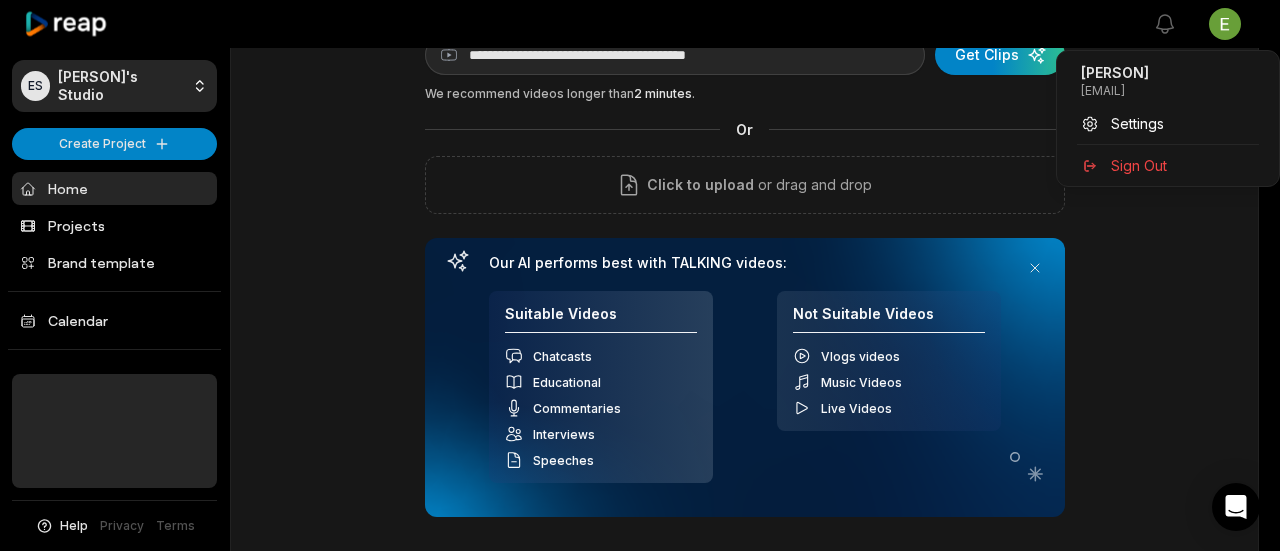 click on "**********" at bounding box center (640, 175) 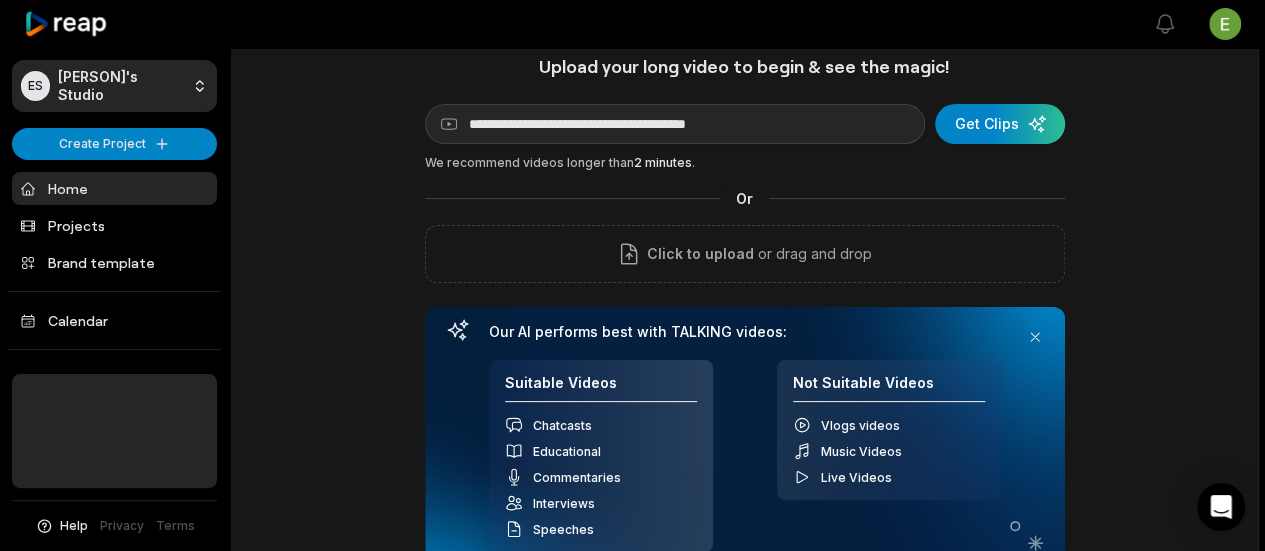 scroll, scrollTop: 0, scrollLeft: 0, axis: both 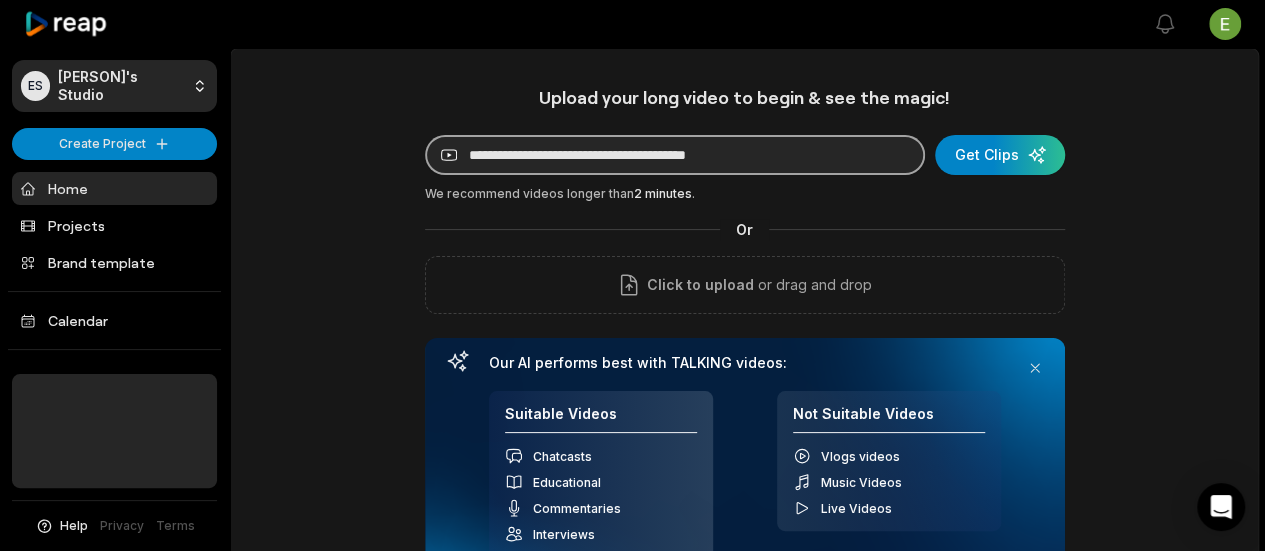 click on "**********" at bounding box center [675, 155] 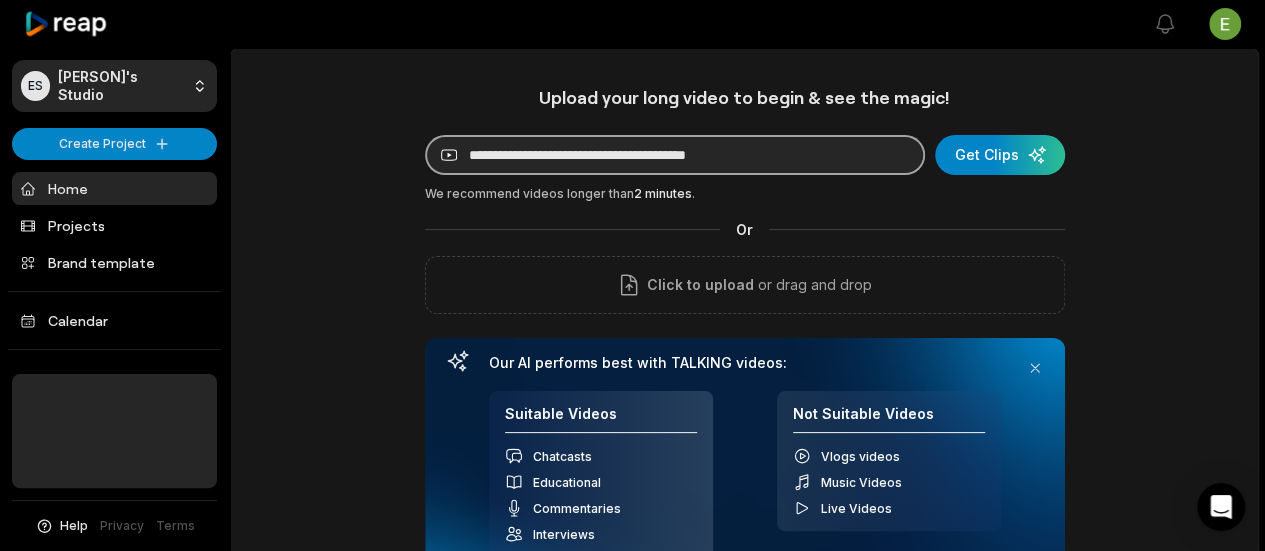 click on "**********" at bounding box center (675, 155) 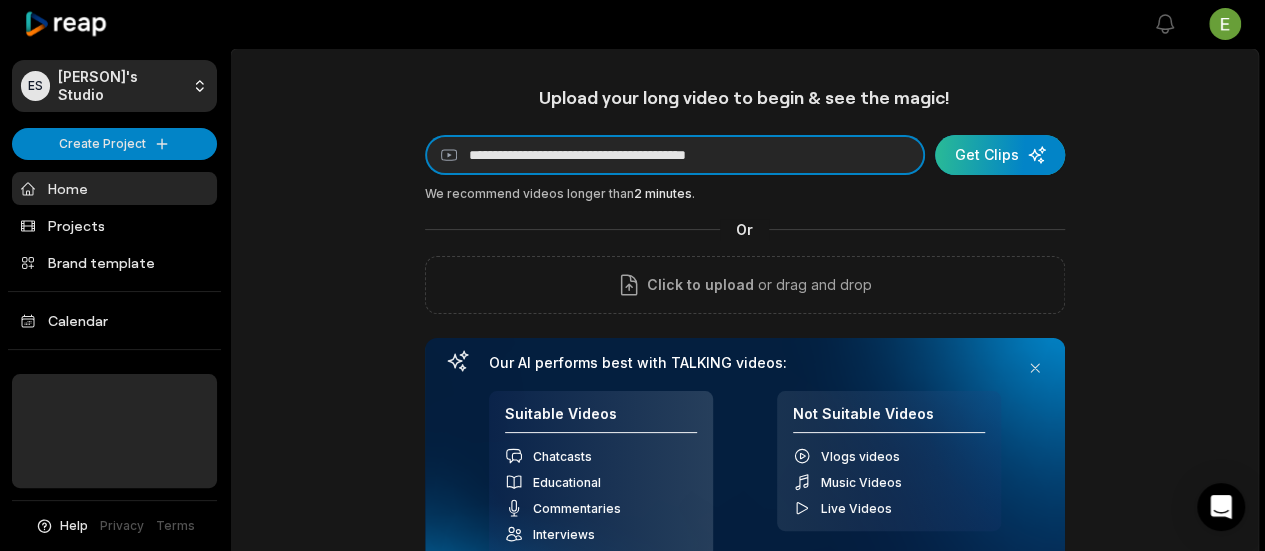 paste 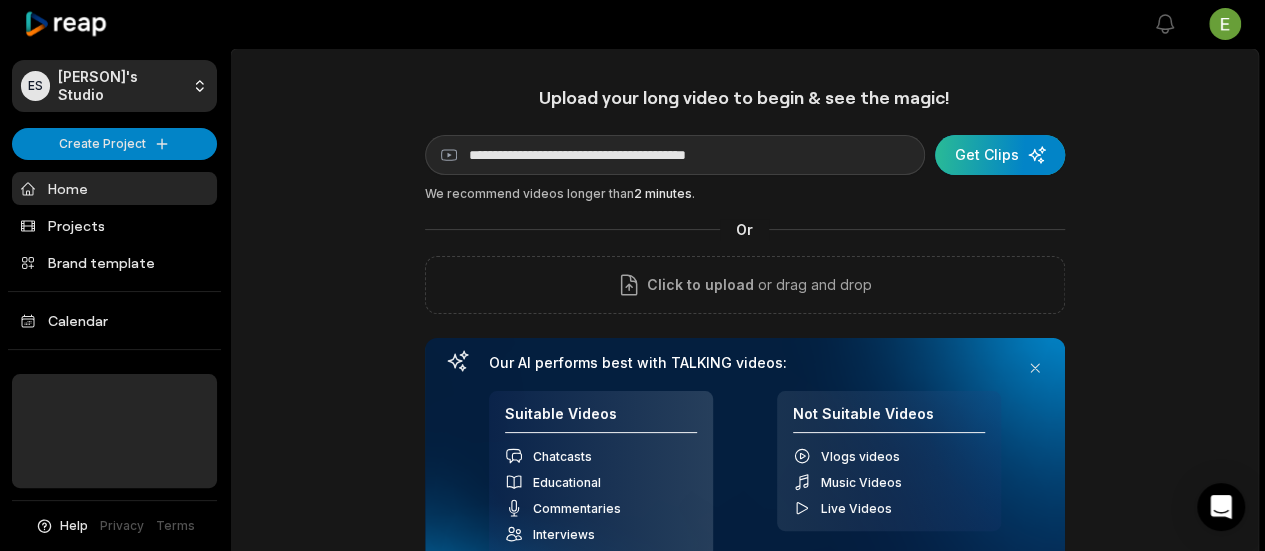 click at bounding box center [1000, 155] 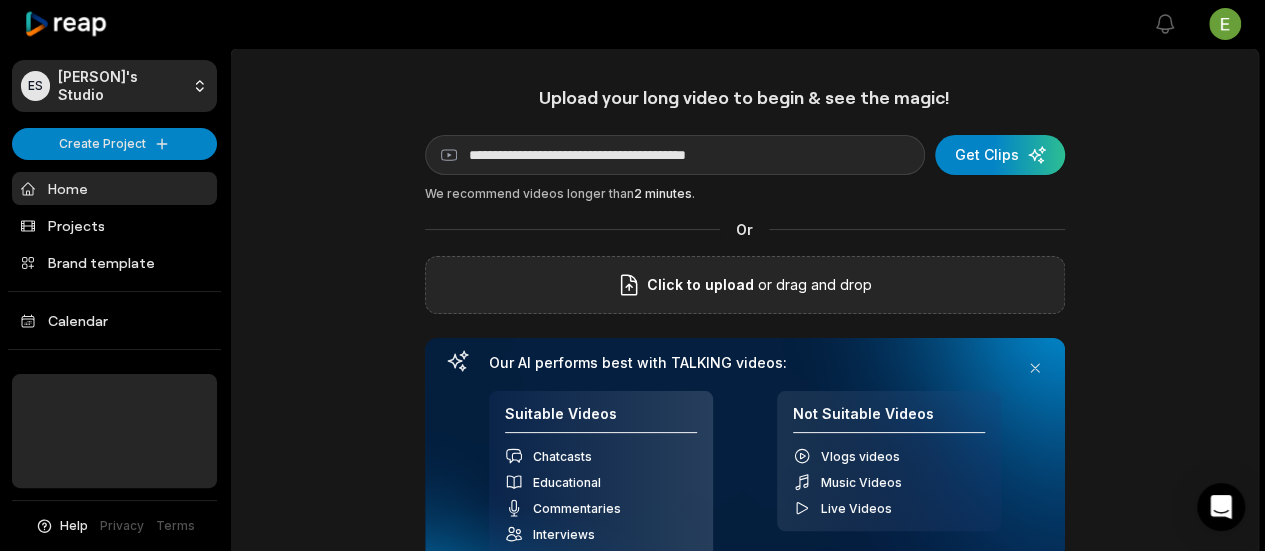 click on "or drag and drop" at bounding box center [813, 285] 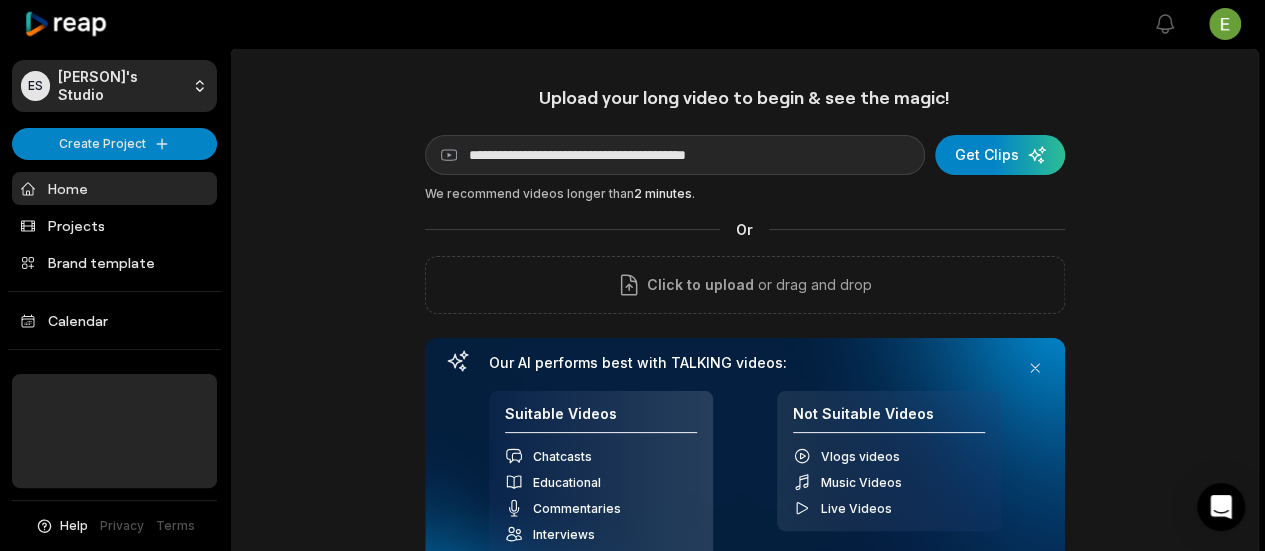 type 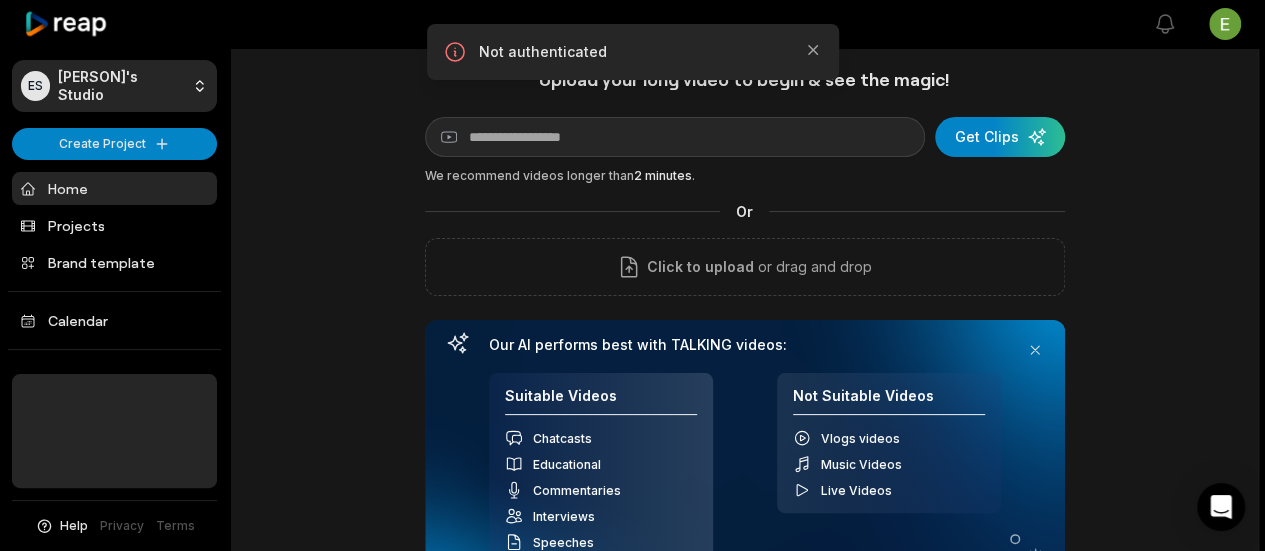 scroll, scrollTop: 0, scrollLeft: 0, axis: both 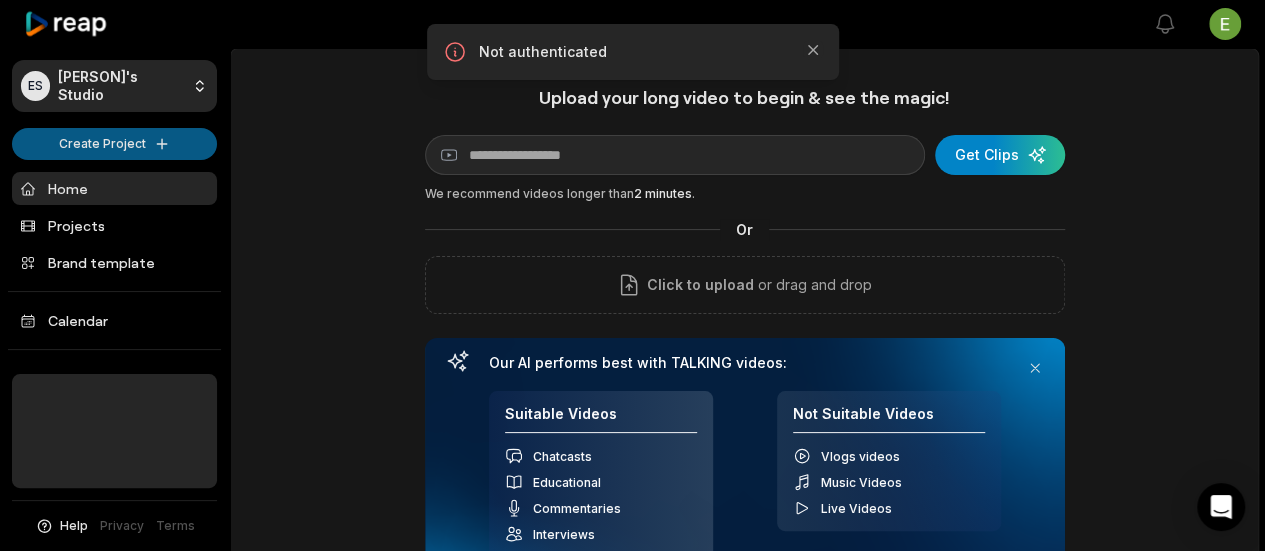 click on "ES Elton's Studio Create Project Home Projects Brand template Calendar Help Privacy Terms Open sidebar View notifications Open user menu   Upload your long video to begin & see the magic! YouTube link Get Clips We recommend videos longer than  2 minutes . Or Click to upload or drag and drop Our AI performs best with TALKING videos: Suitable Videos Chatcasts Educational  Commentaries  Interviews  Speeches Not Suitable Videos Vlogs videos Music Videos Live Videos Recent Projects View all Made with   in San Francisco Not authenticated Close" at bounding box center [632, 275] 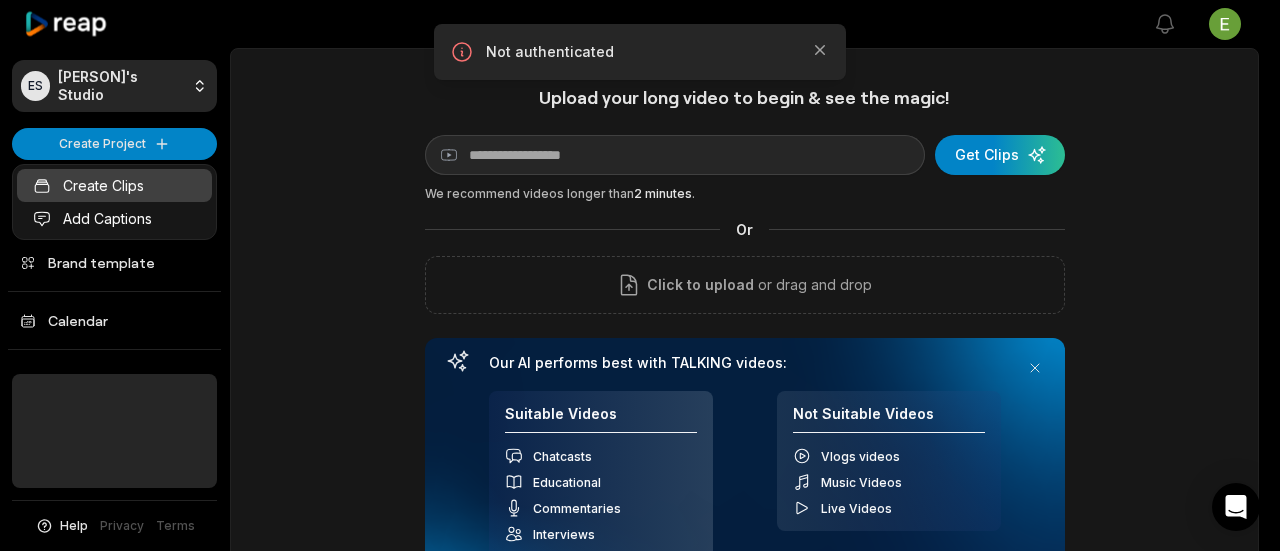 click on "Create Clips" at bounding box center [114, 185] 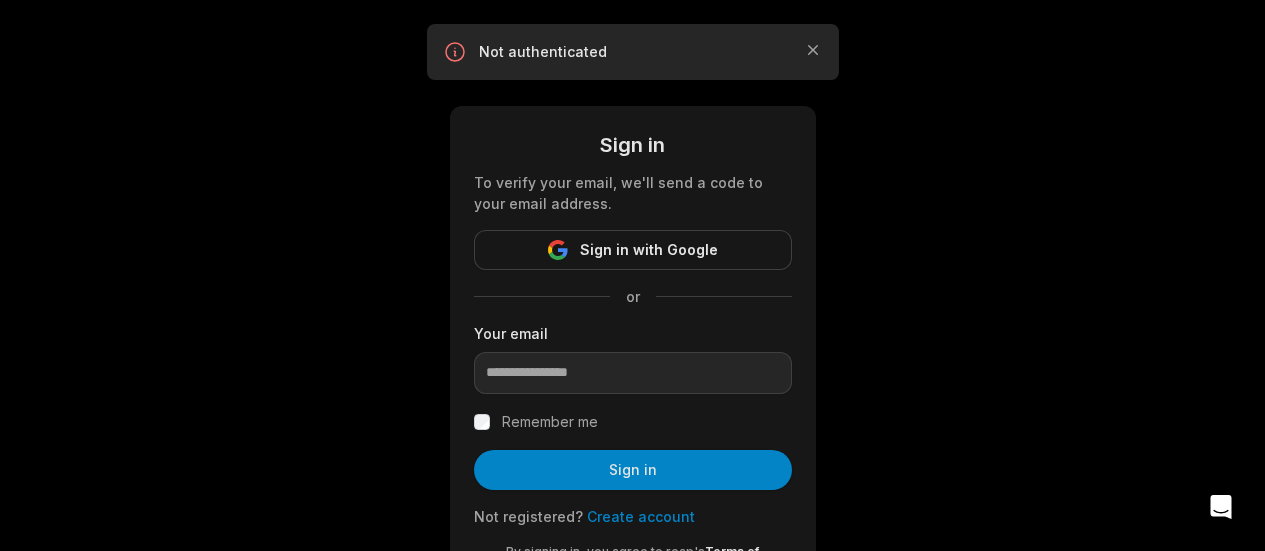 scroll, scrollTop: 0, scrollLeft: 0, axis: both 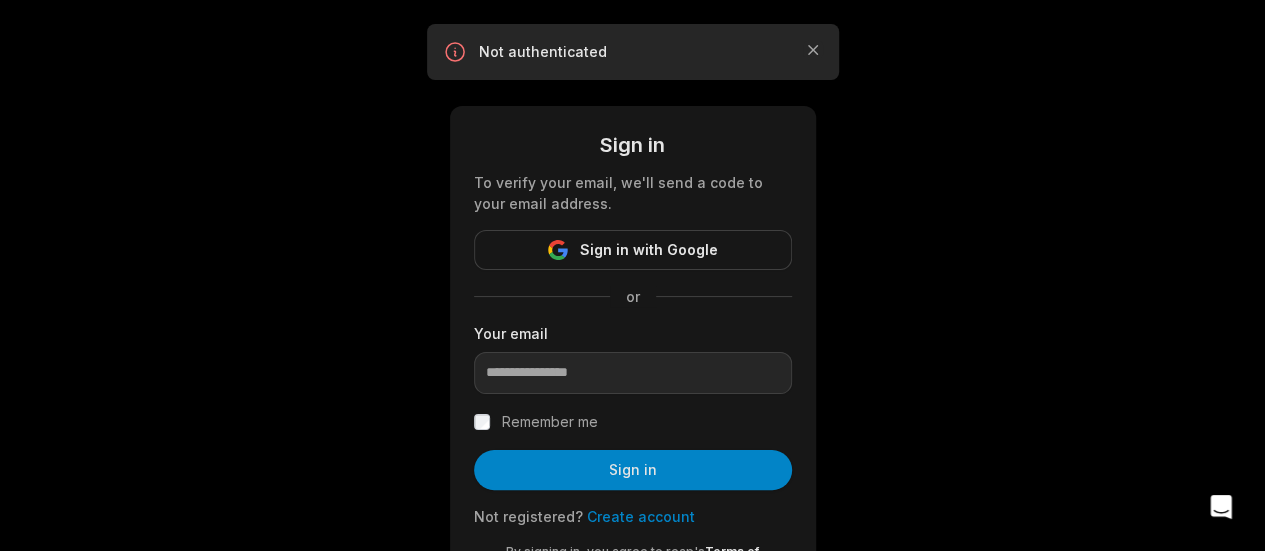 click on "Sign in To verify your email, we'll send a code to your email address. Sign in with Google or Your email Remember me Sign in Not registered?   Create account By signing in, you agree to reap's  Terms of Services  &  Privacy Policy ." at bounding box center (633, 354) 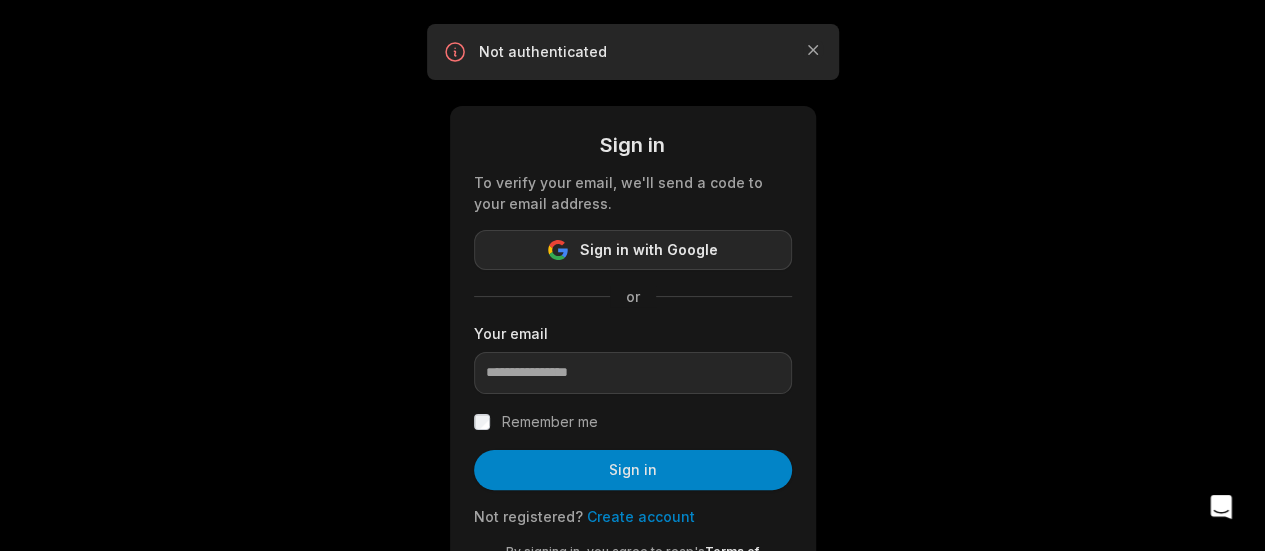click on "Sign in with Google" at bounding box center [649, 250] 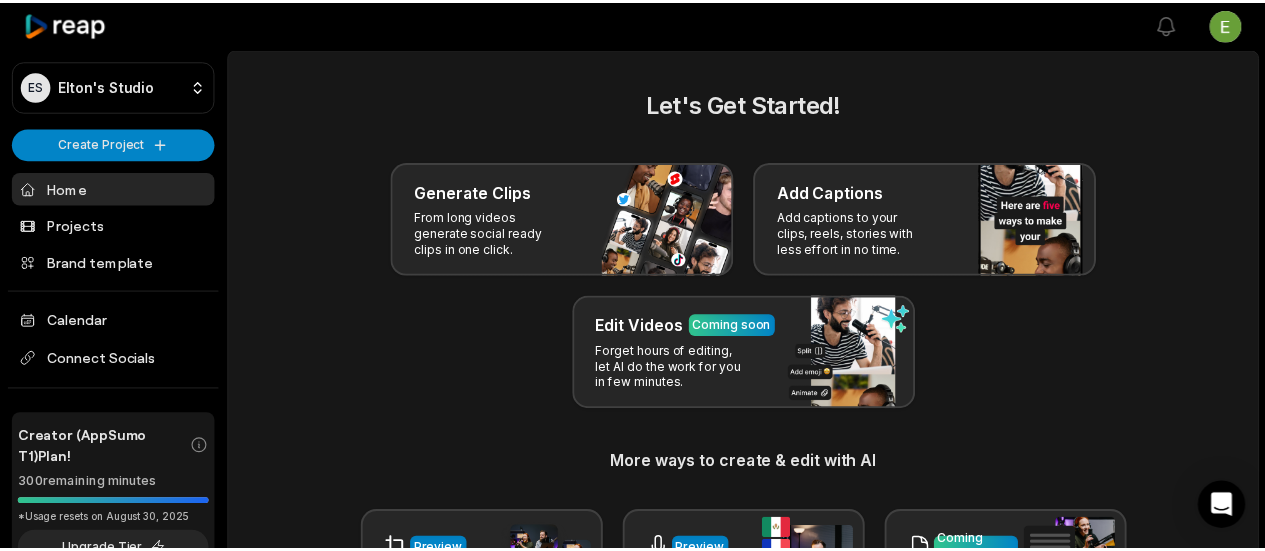 scroll, scrollTop: 0, scrollLeft: 0, axis: both 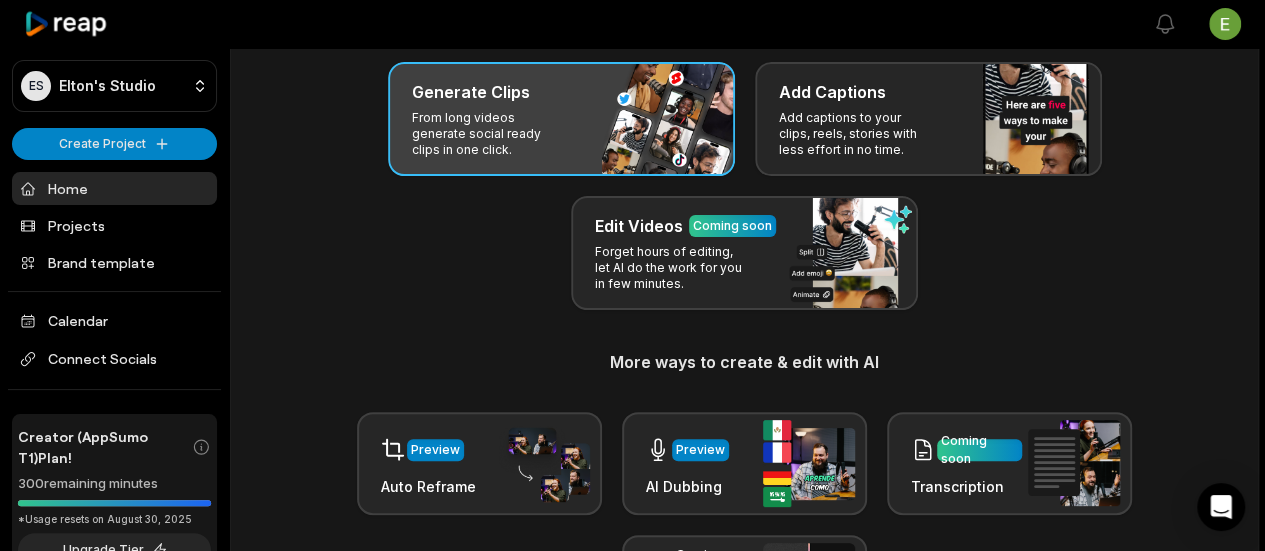 click on "Generate Clips From long videos generate social ready clips in one click." at bounding box center [561, 119] 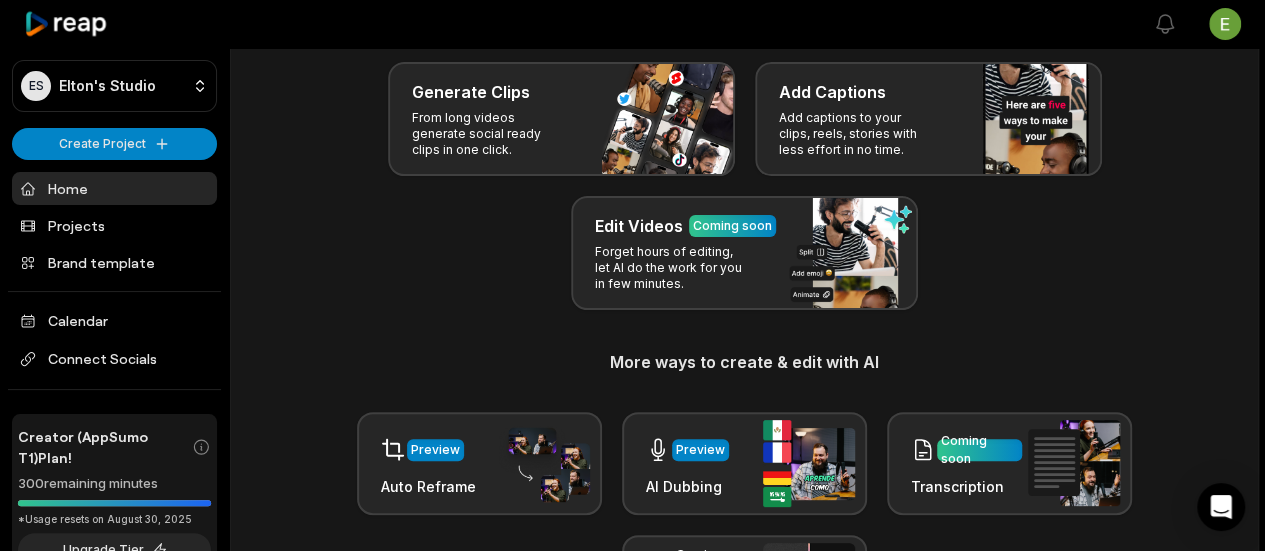 scroll, scrollTop: 0, scrollLeft: 0, axis: both 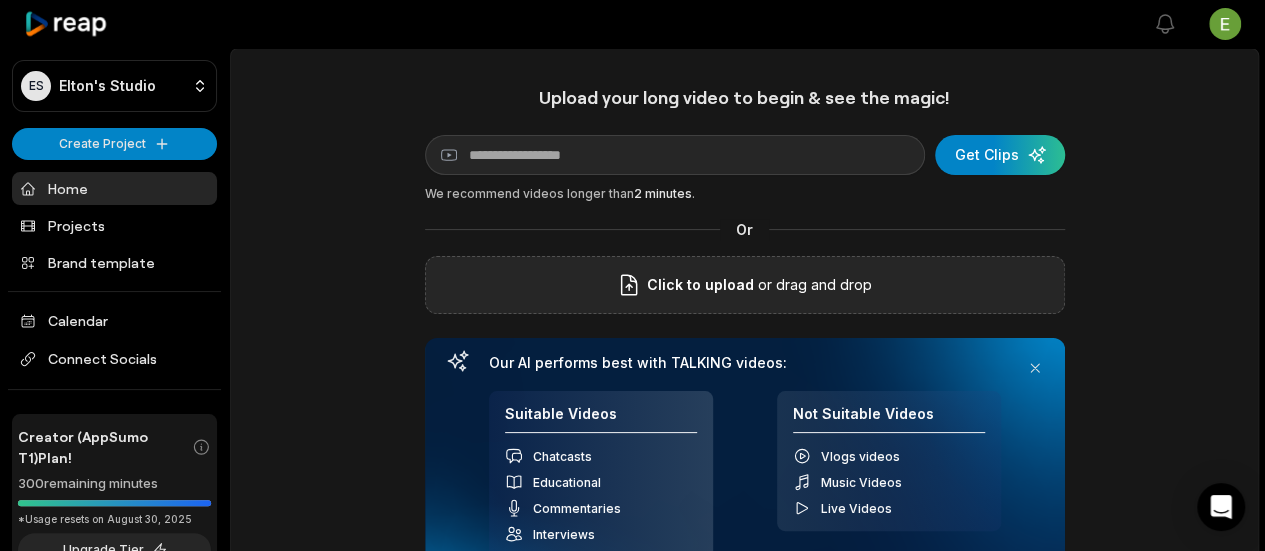 click on "or drag and drop" at bounding box center [813, 285] 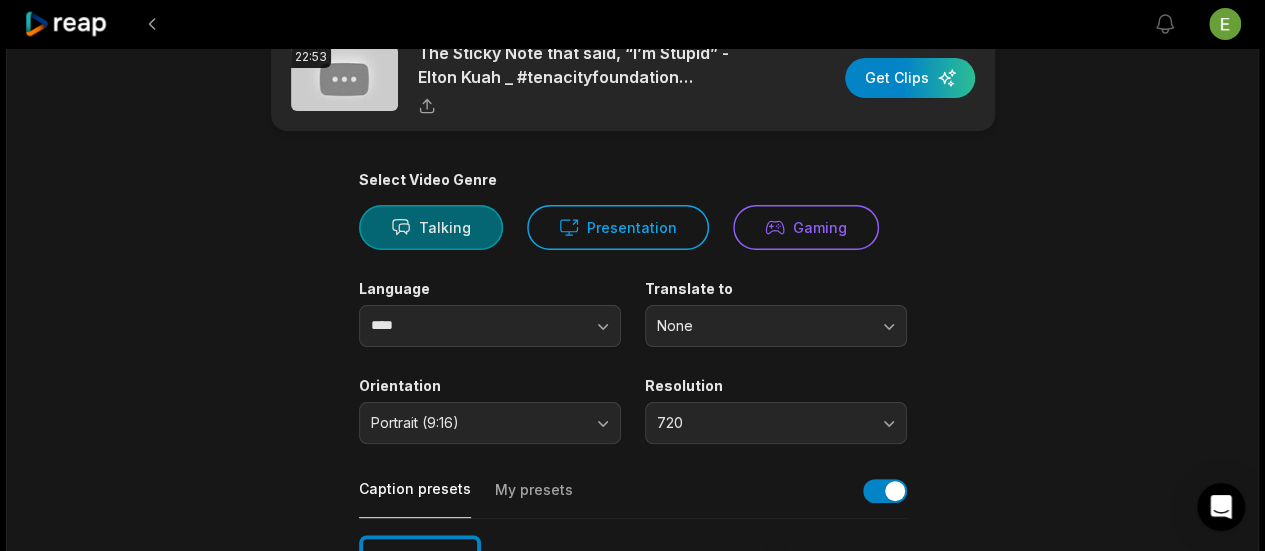 scroll, scrollTop: 100, scrollLeft: 0, axis: vertical 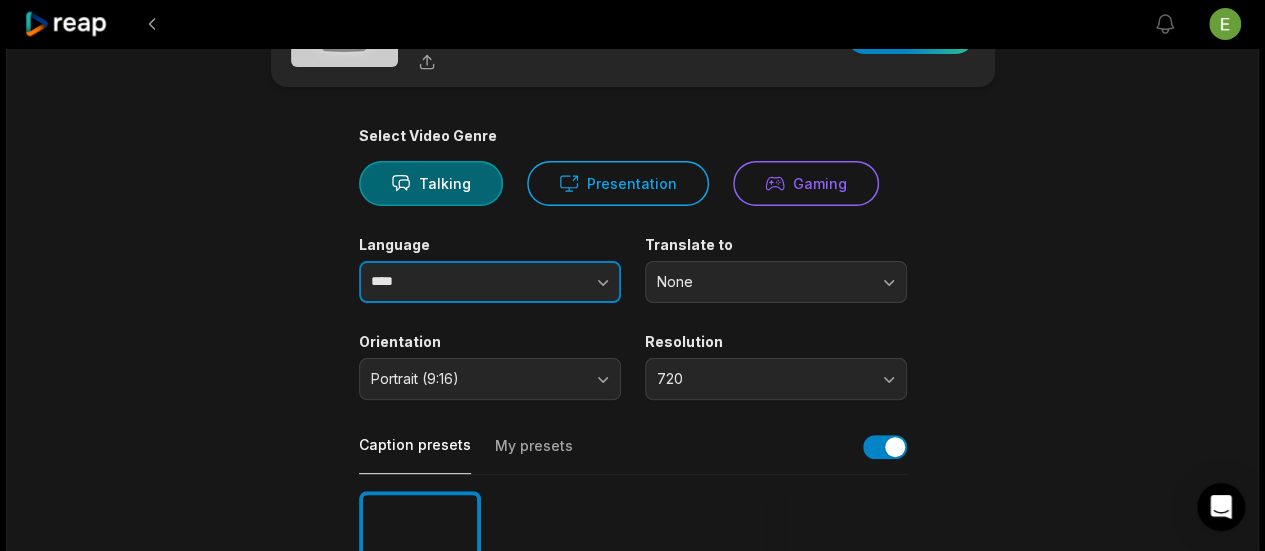 click at bounding box center (563, 282) 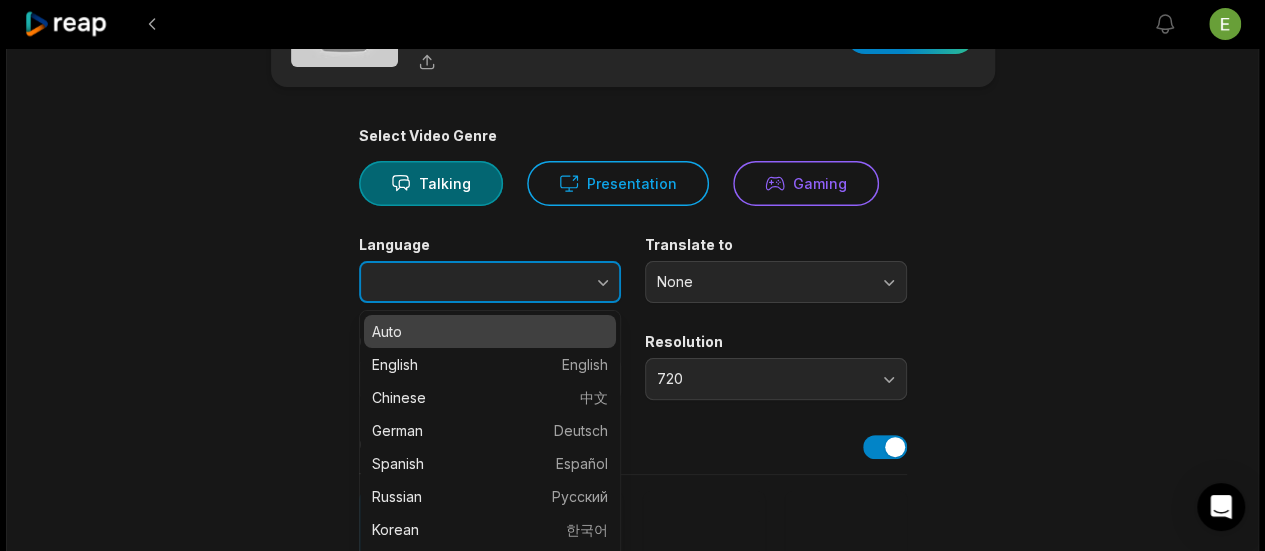 scroll, scrollTop: 256, scrollLeft: 0, axis: vertical 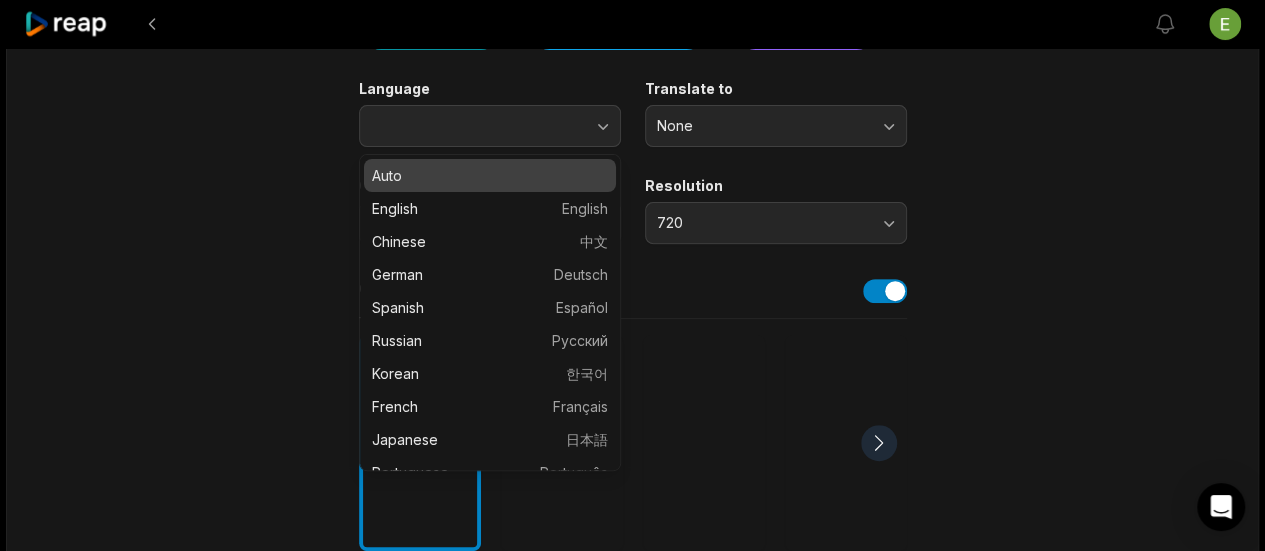 type on "****" 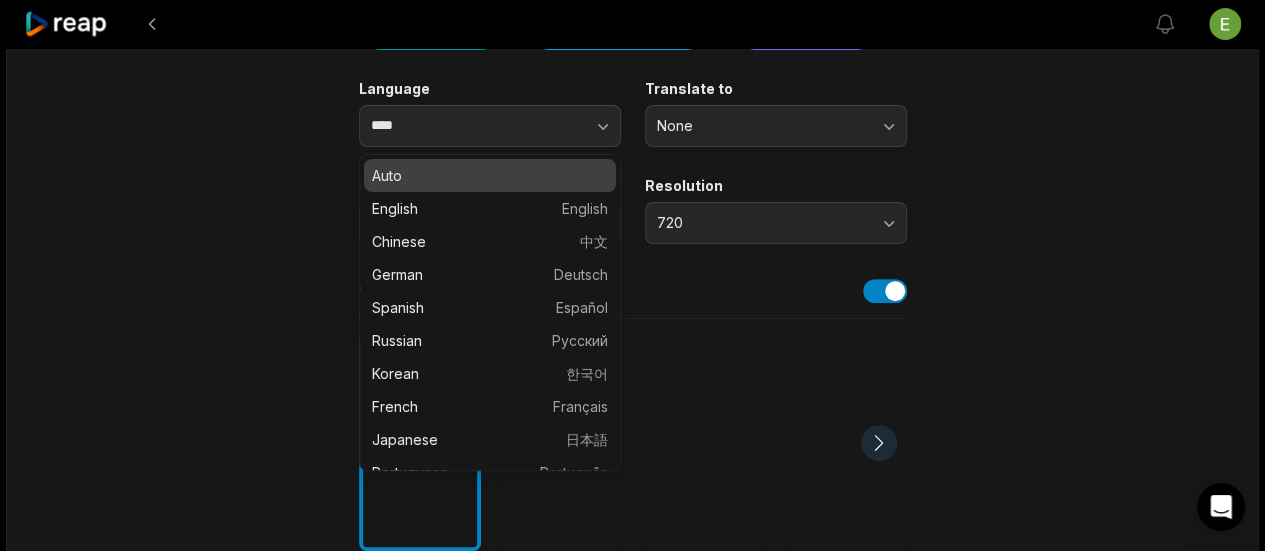 click on "Caption presets My presets" at bounding box center [633, 296] 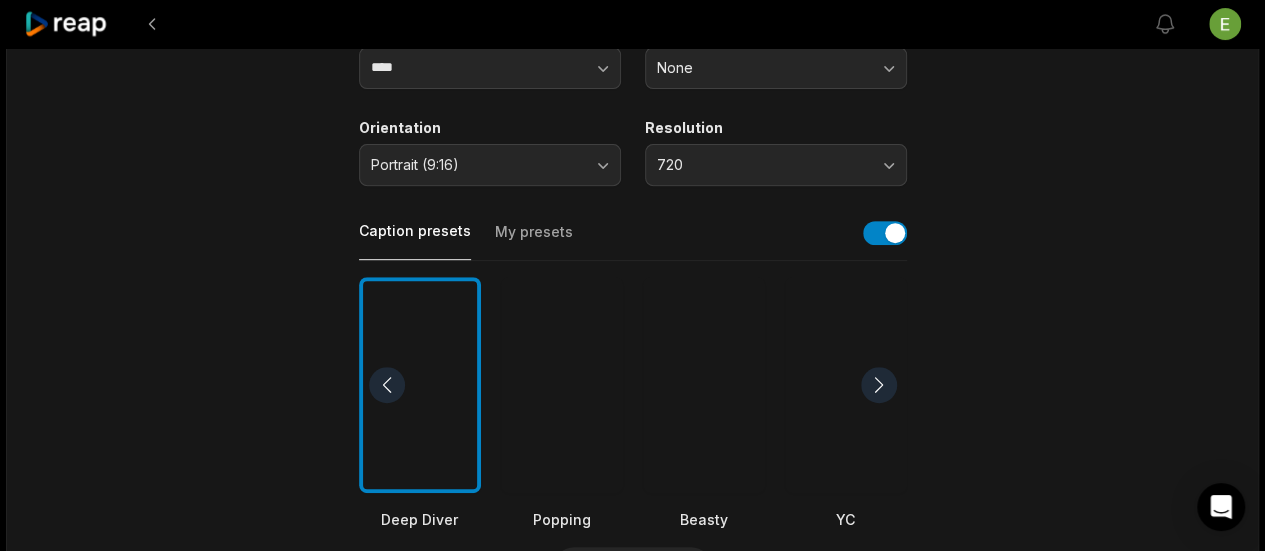 scroll, scrollTop: 356, scrollLeft: 0, axis: vertical 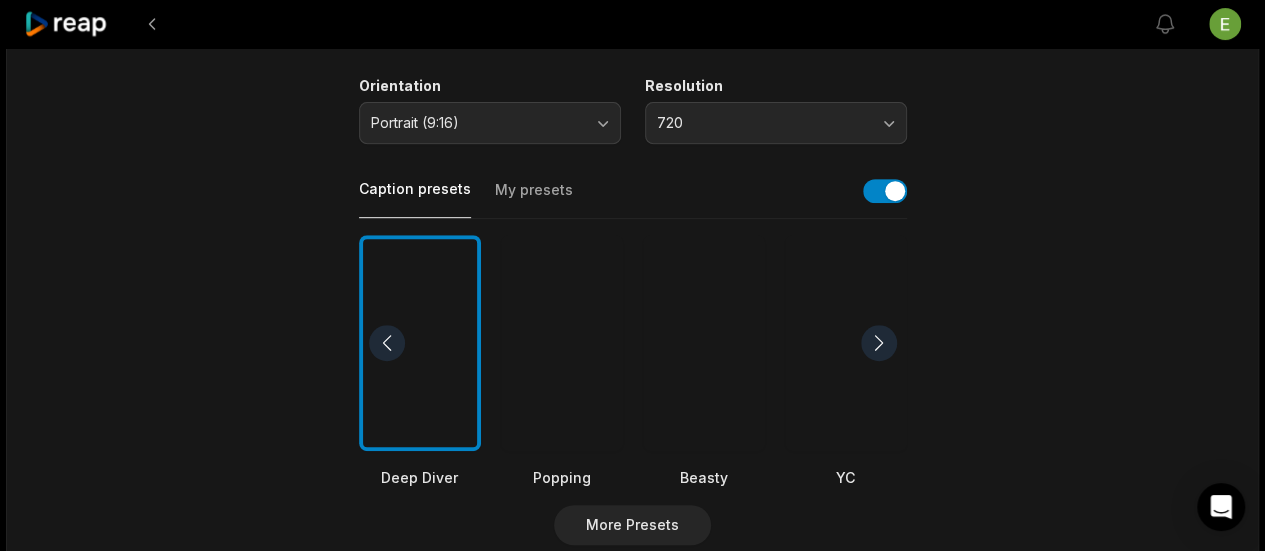 click at bounding box center (562, 343) 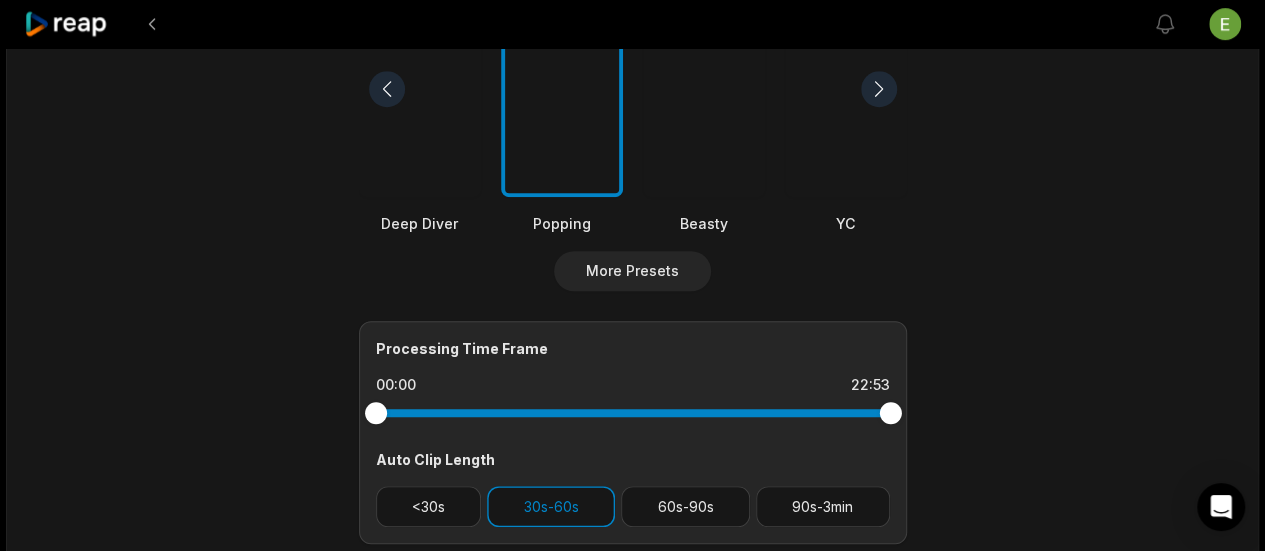 scroll, scrollTop: 856, scrollLeft: 0, axis: vertical 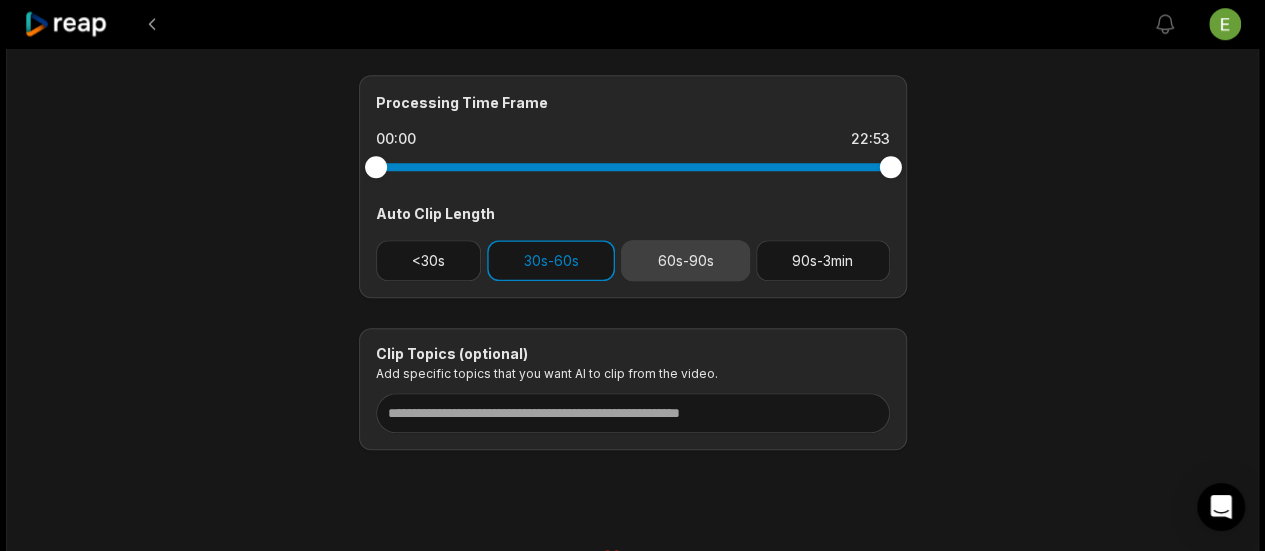 click on "60s-90s" at bounding box center [685, 260] 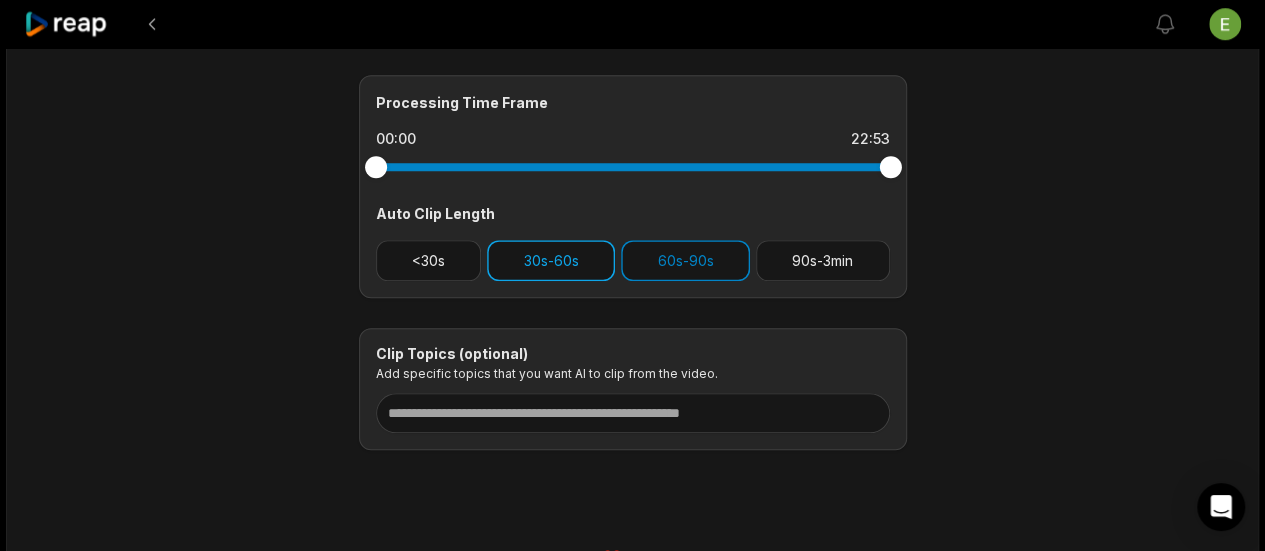 click on "30s-60s" at bounding box center (551, 260) 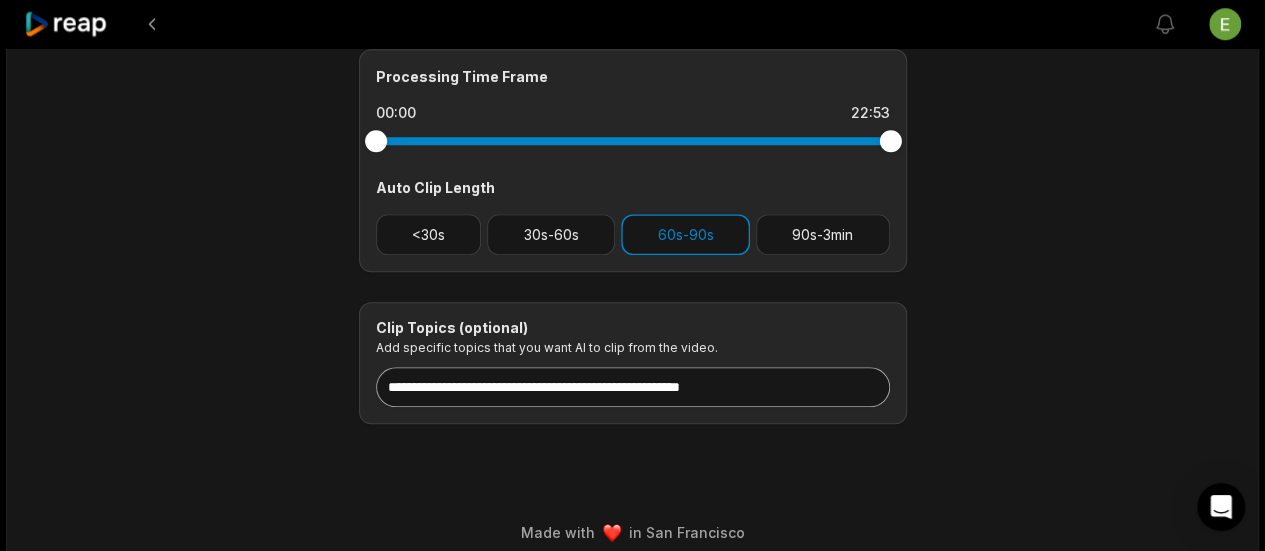 scroll, scrollTop: 896, scrollLeft: 0, axis: vertical 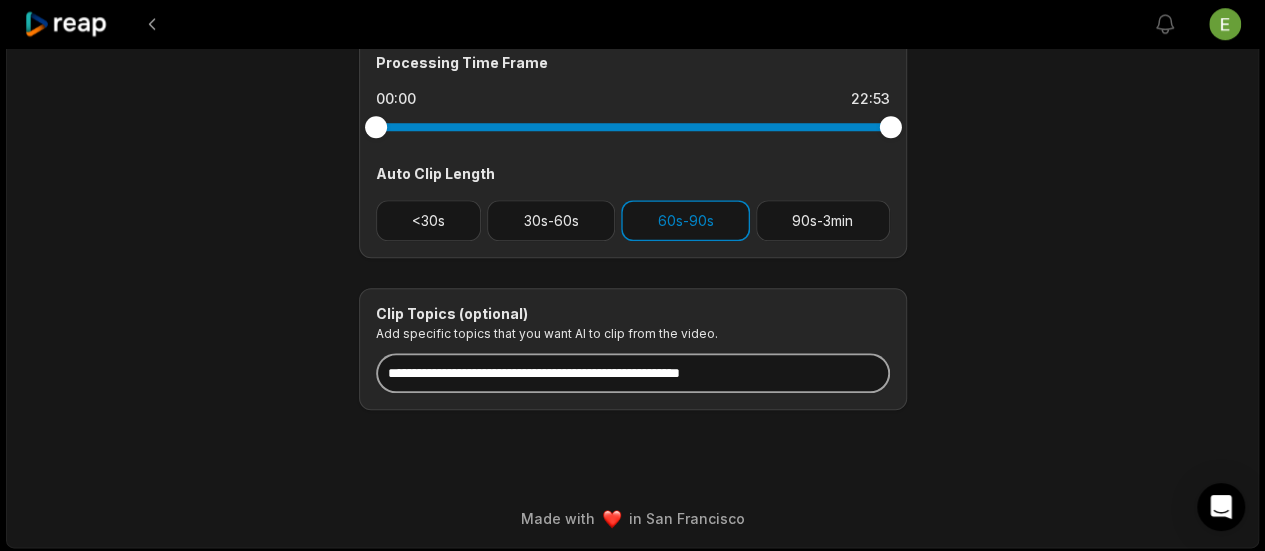 click at bounding box center [633, 373] 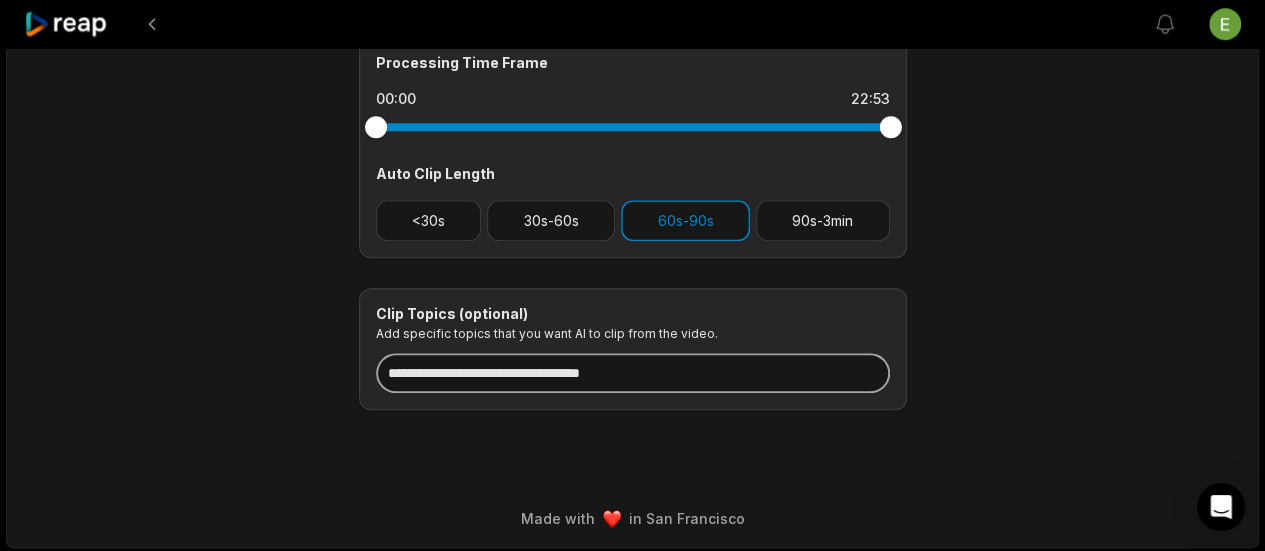 type on "**********" 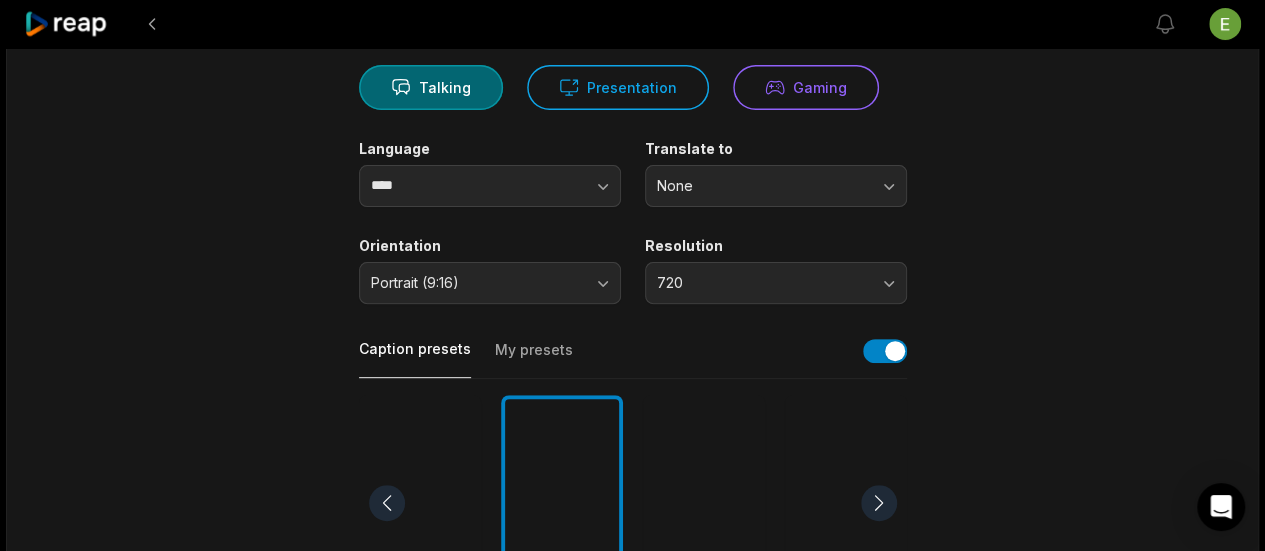scroll, scrollTop: 0, scrollLeft: 0, axis: both 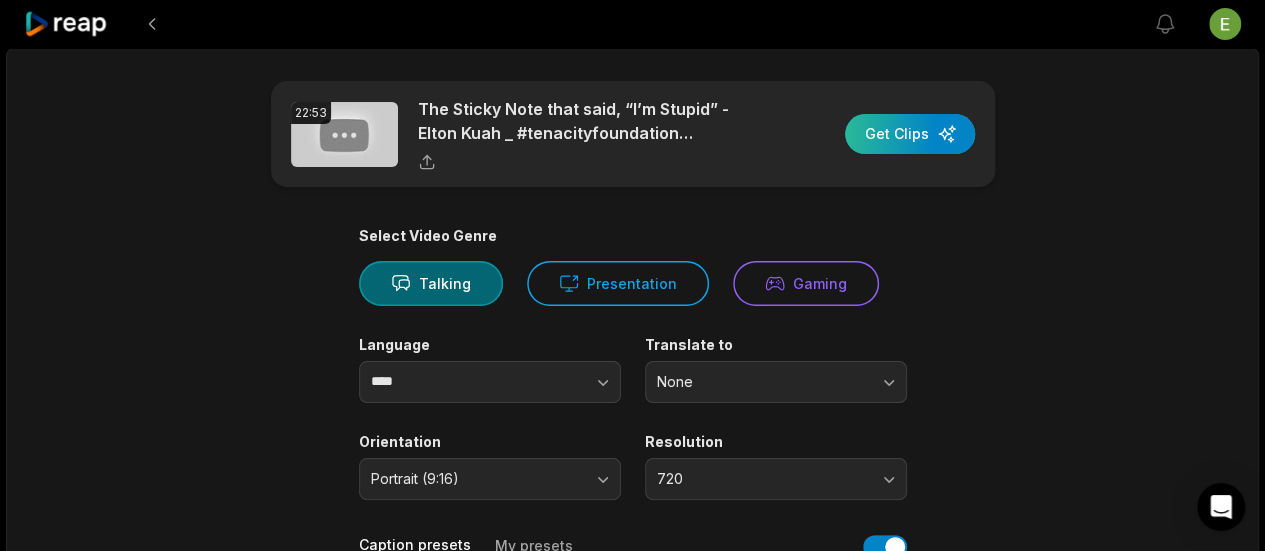 click at bounding box center [910, 134] 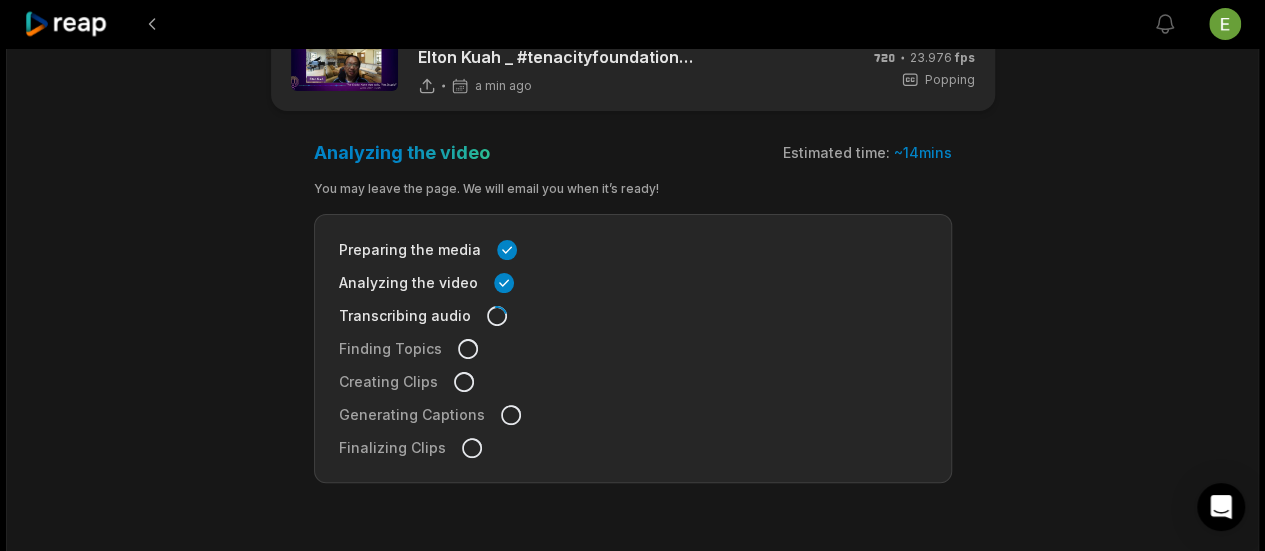 scroll, scrollTop: 58, scrollLeft: 0, axis: vertical 